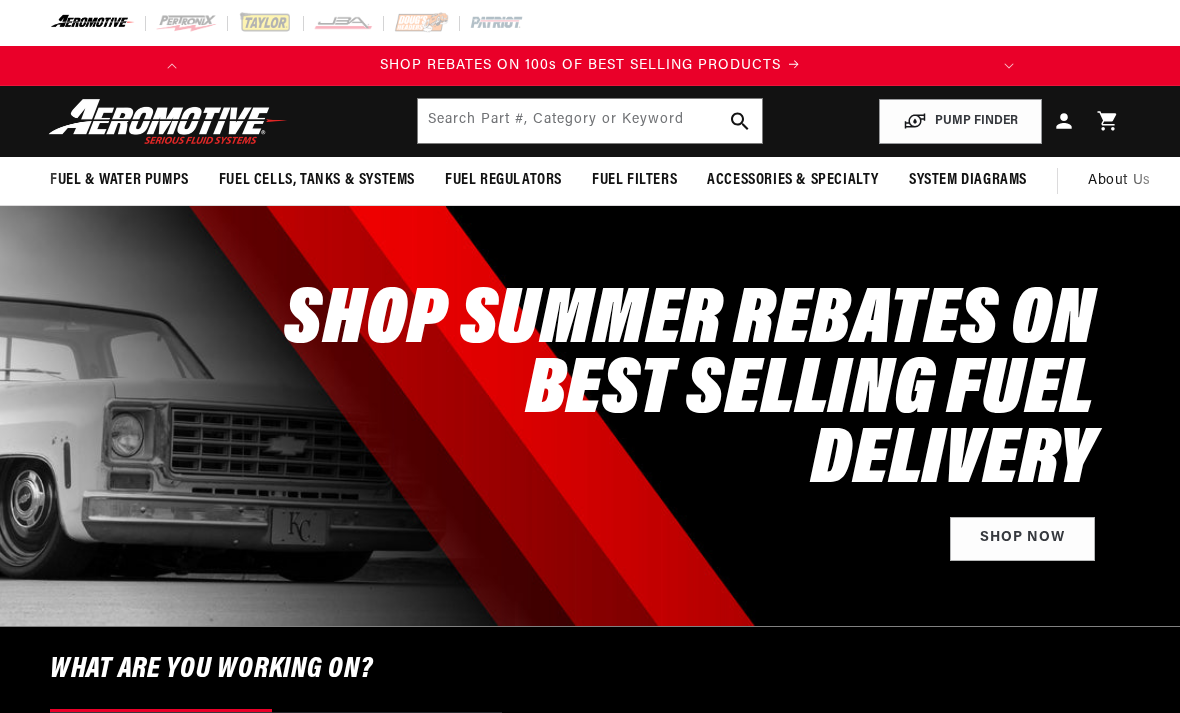 scroll, scrollTop: 0, scrollLeft: 0, axis: both 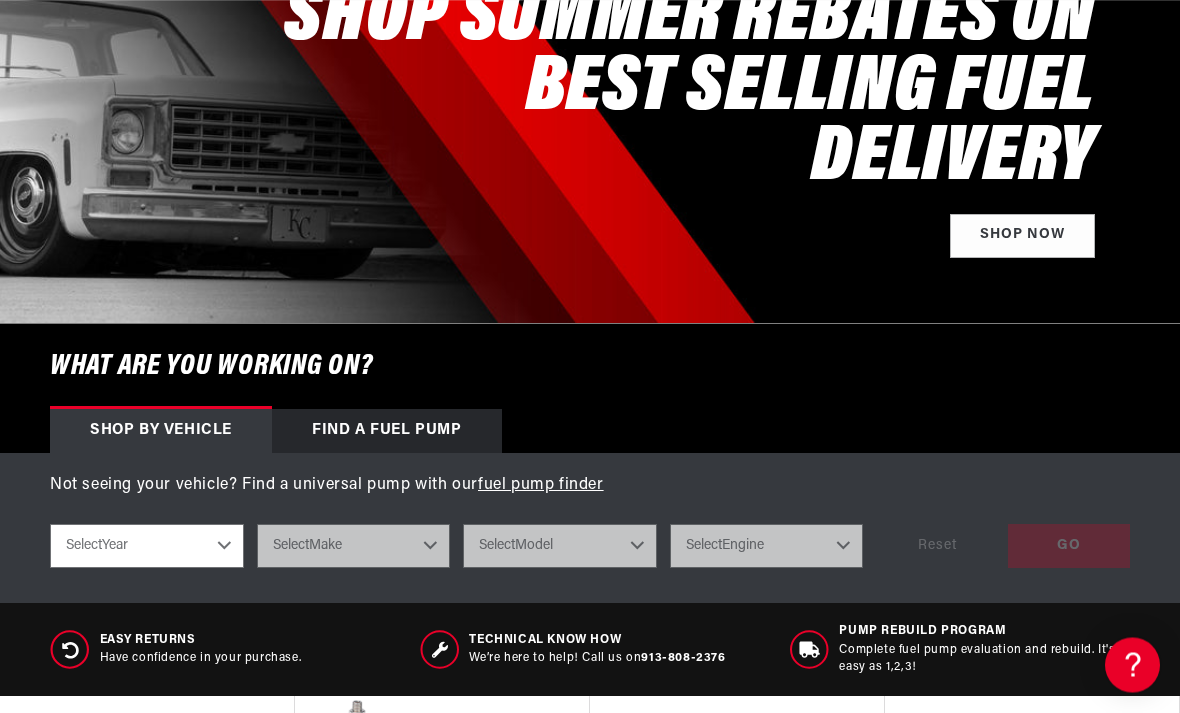 click on "Select  Year
2023
2022
2021
2020
2019
2018
2017
2016
2015
2014
2013
2012
2011
2010
2009
2008
2007
2006
2005
2004
2003
2002
2001
2000
1999
1998
1997
1996
1995
1994
1993
1992
1991
1990
1989
1988
1987" at bounding box center [147, 547] 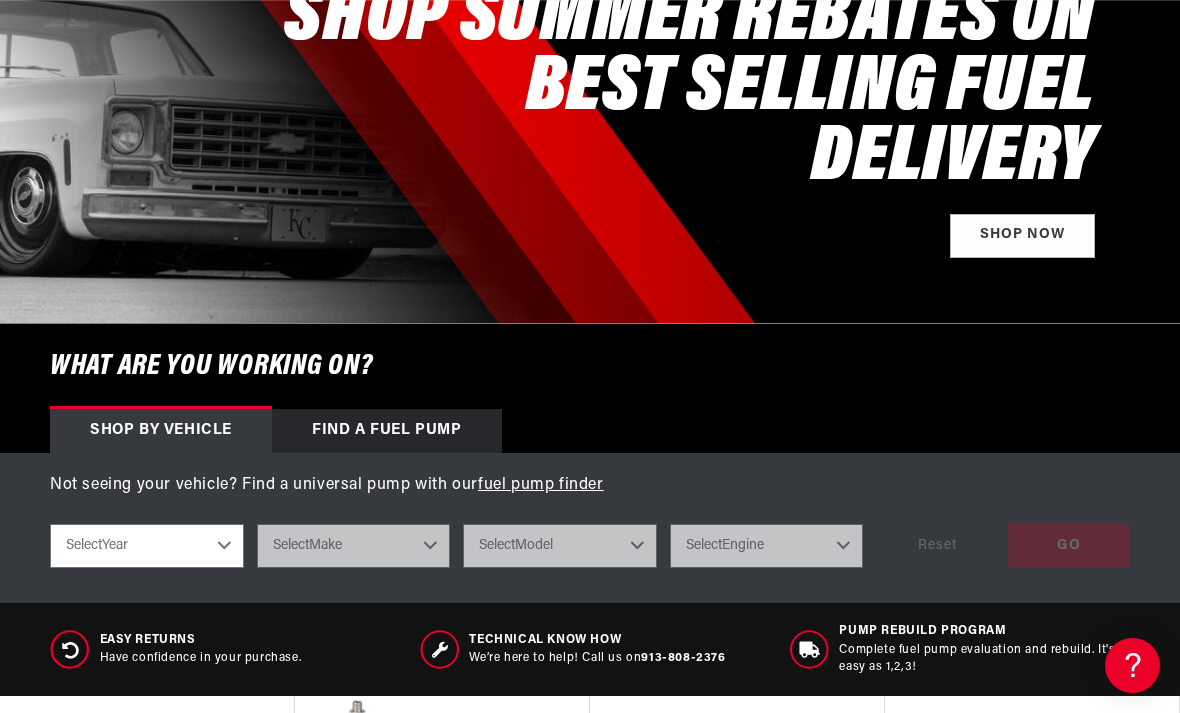 scroll, scrollTop: 0, scrollLeft: 791, axis: horizontal 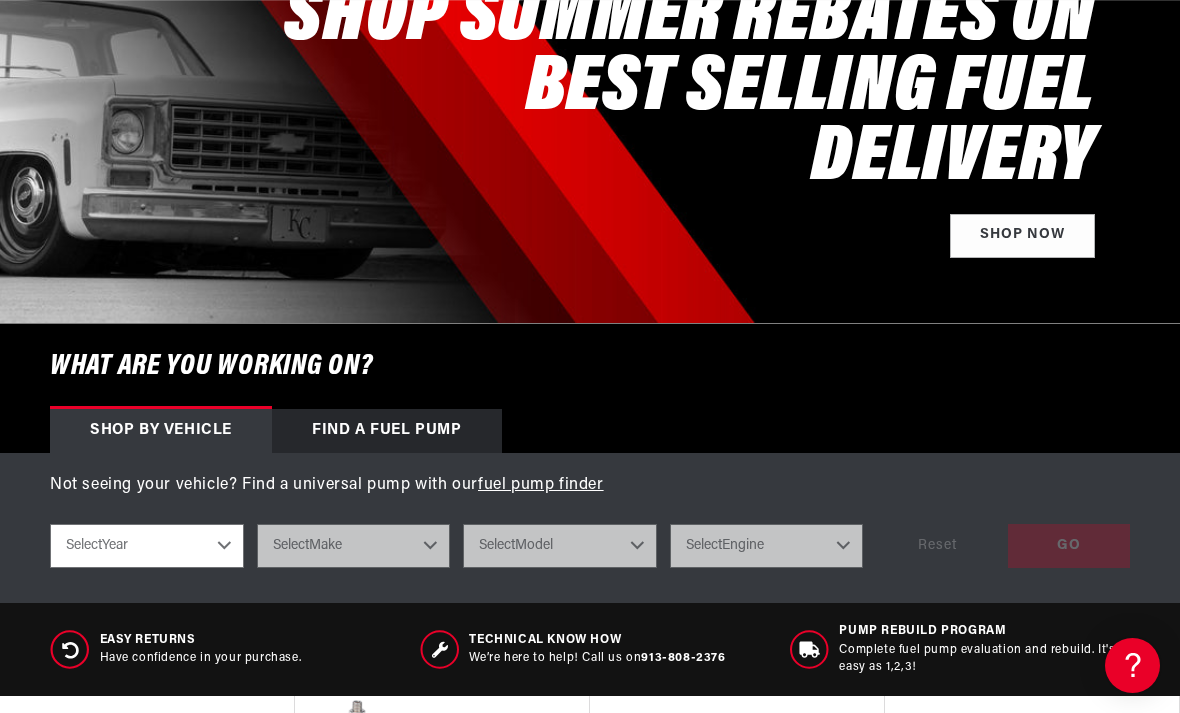 select on "1967" 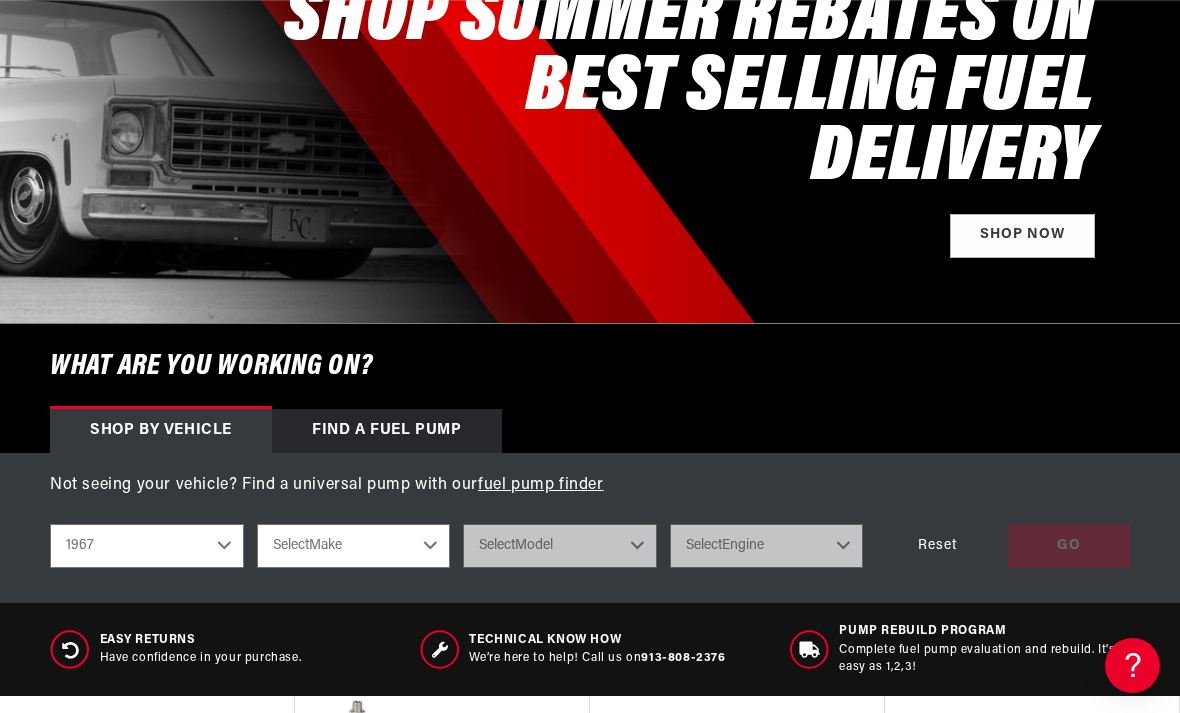 click on "Select  Make
Buick
Chevrolet
Dodge
Ford
GMC
Oldsmobile
Plymouth
Pontiac" at bounding box center [354, 546] 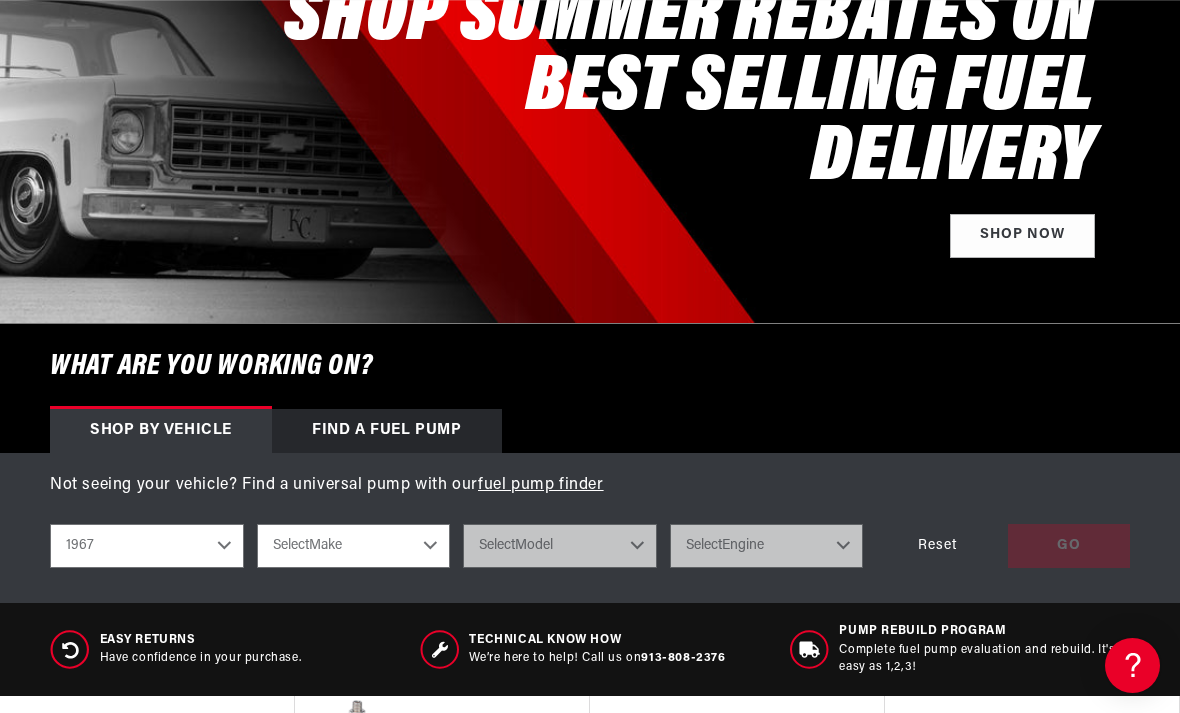 scroll, scrollTop: 0, scrollLeft: 0, axis: both 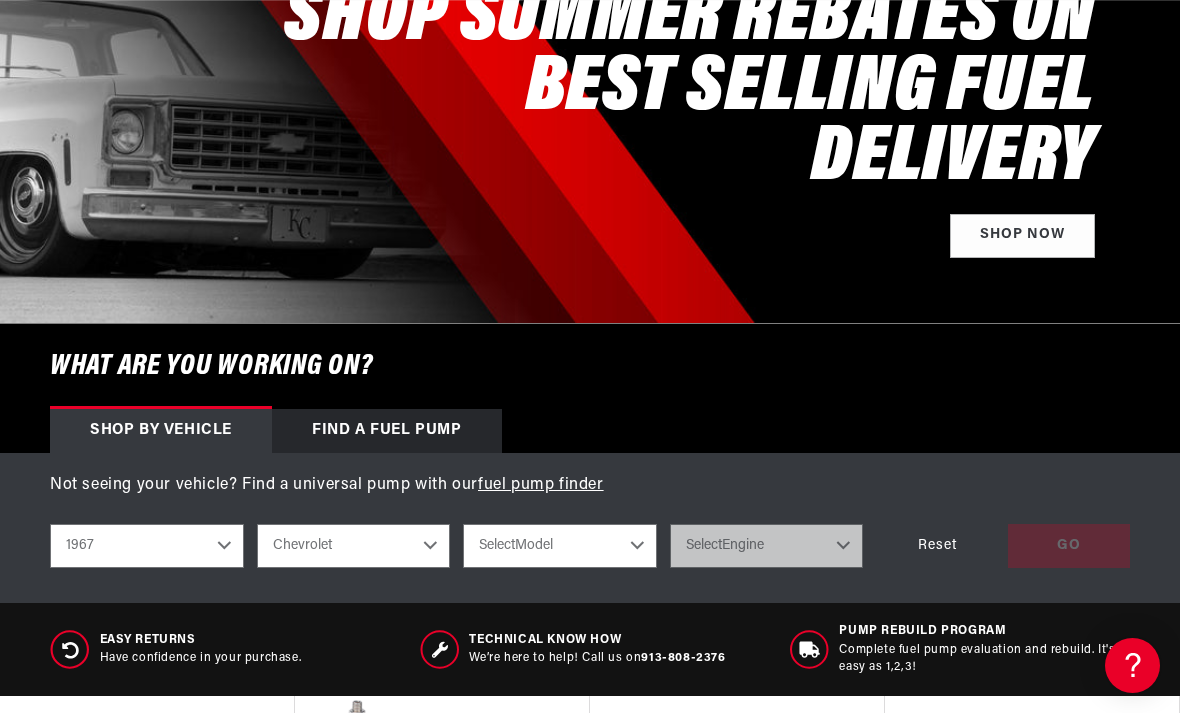 click on "Select  Model
C10 Pickup
C20 Pickup
Camaro
Chevelle
Chevy II
K10 Pickup
K20 Pickup
Malibu" at bounding box center (560, 546) 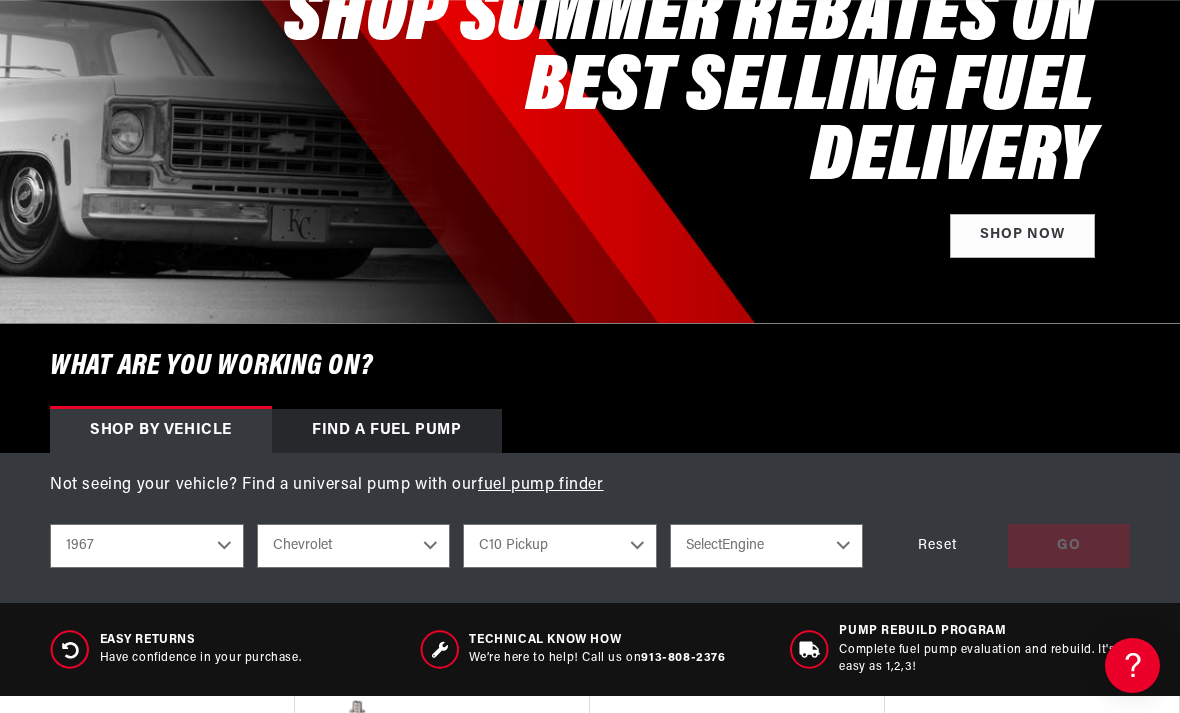 scroll, scrollTop: 0, scrollLeft: 791, axis: horizontal 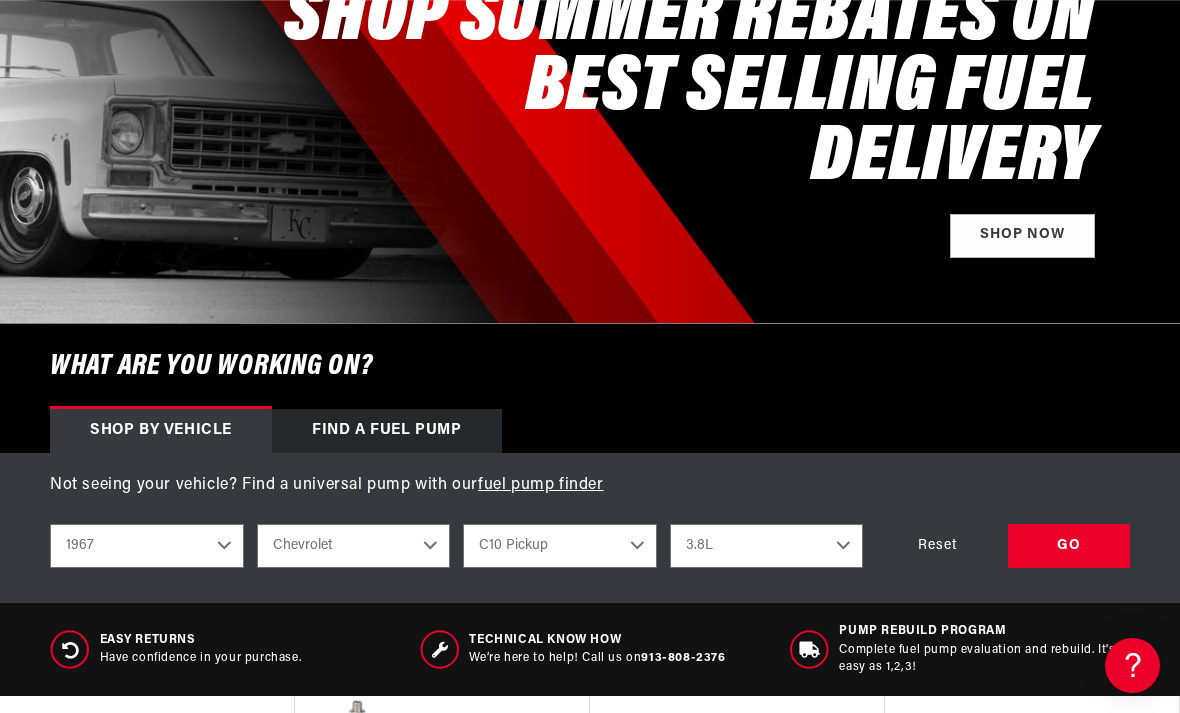 click on "3.8L
4.1L
4.6L
4.8L
5.3L" at bounding box center (767, 546) 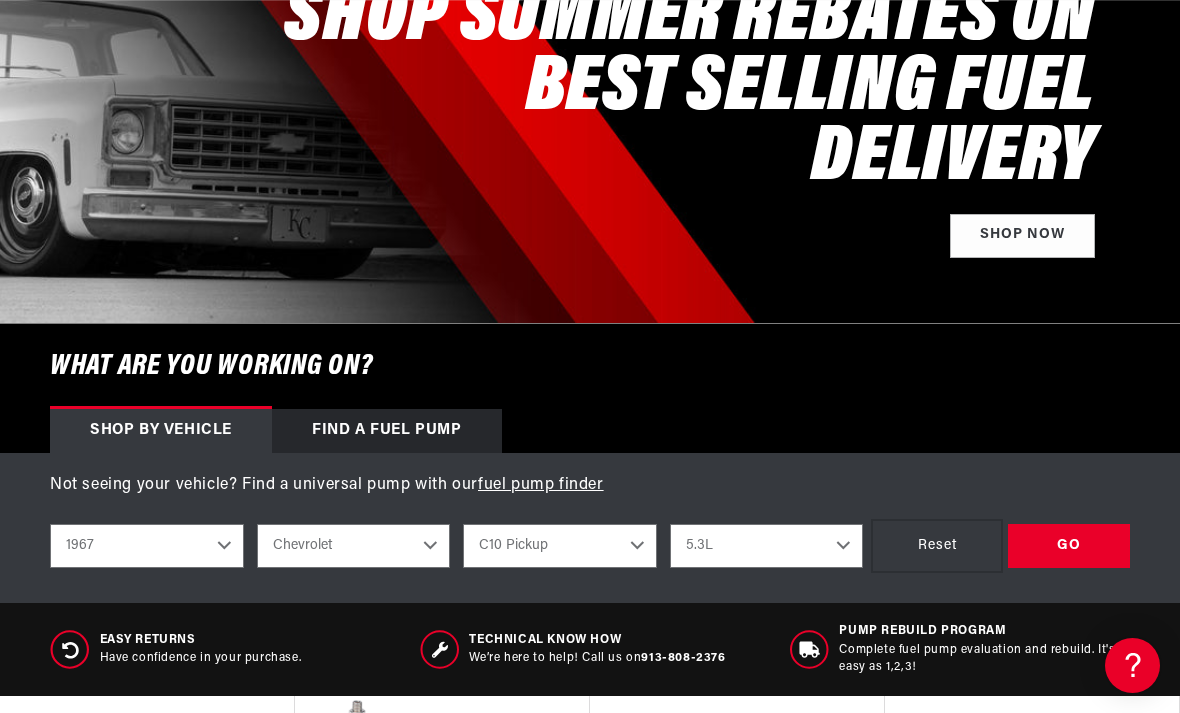 click on "Reset" at bounding box center [937, 546] 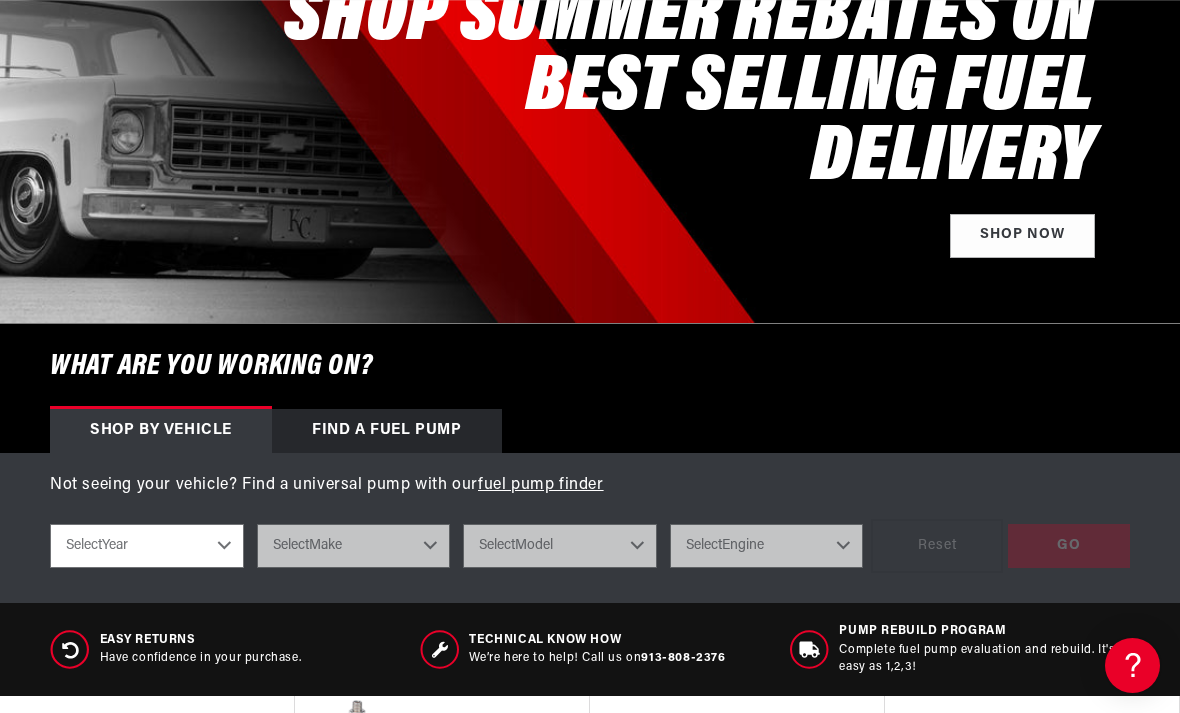 scroll, scrollTop: 0, scrollLeft: 791, axis: horizontal 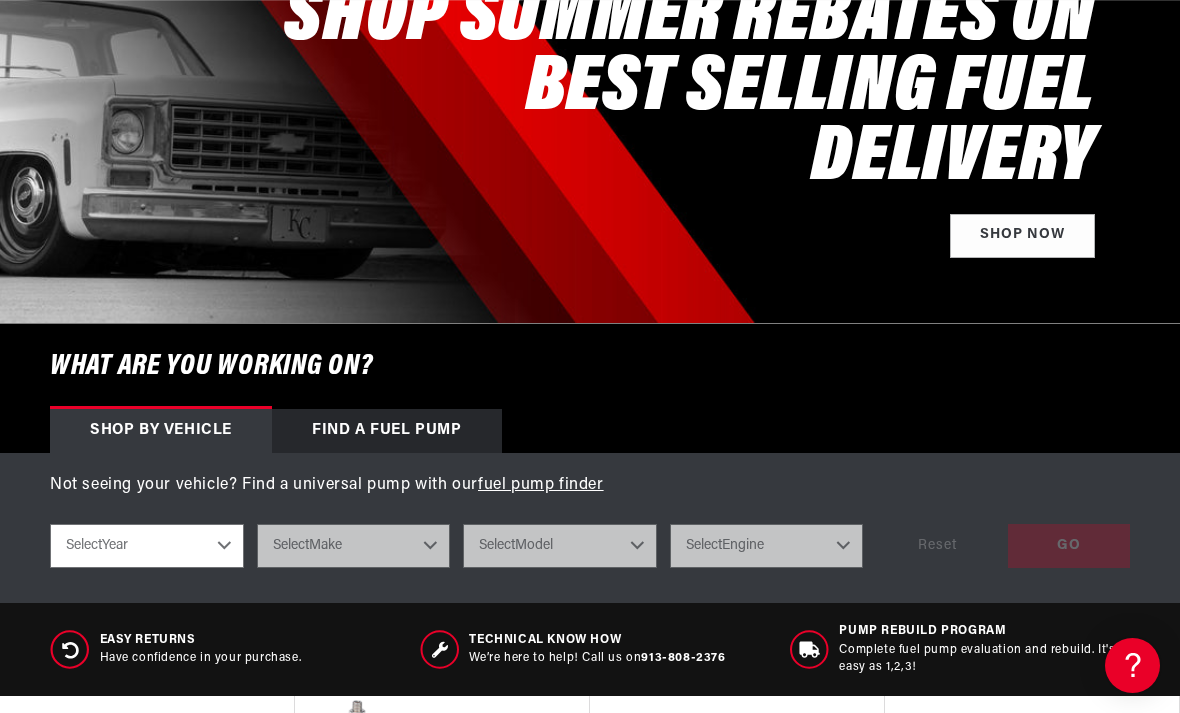 click on "Find a Fuel Pump" at bounding box center (387, 431) 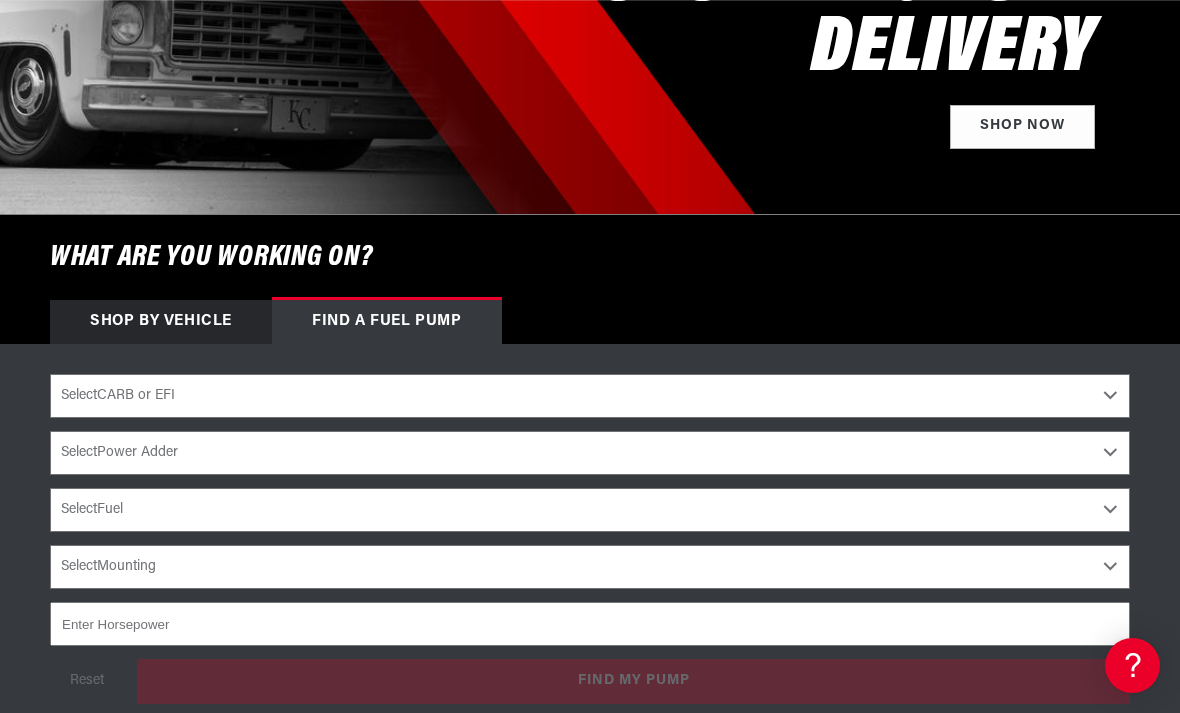 scroll, scrollTop: 430, scrollLeft: 0, axis: vertical 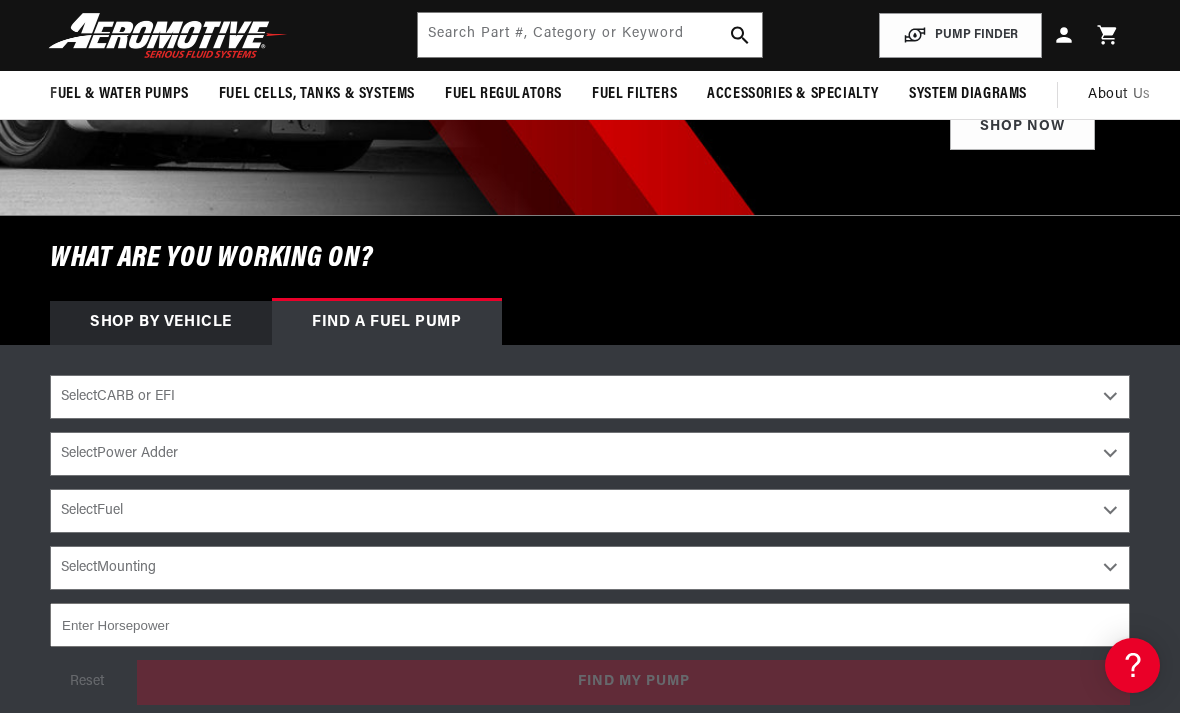 click on "Select  CARB or EFI
Carbureted
Fuel Injected" at bounding box center [590, 397] 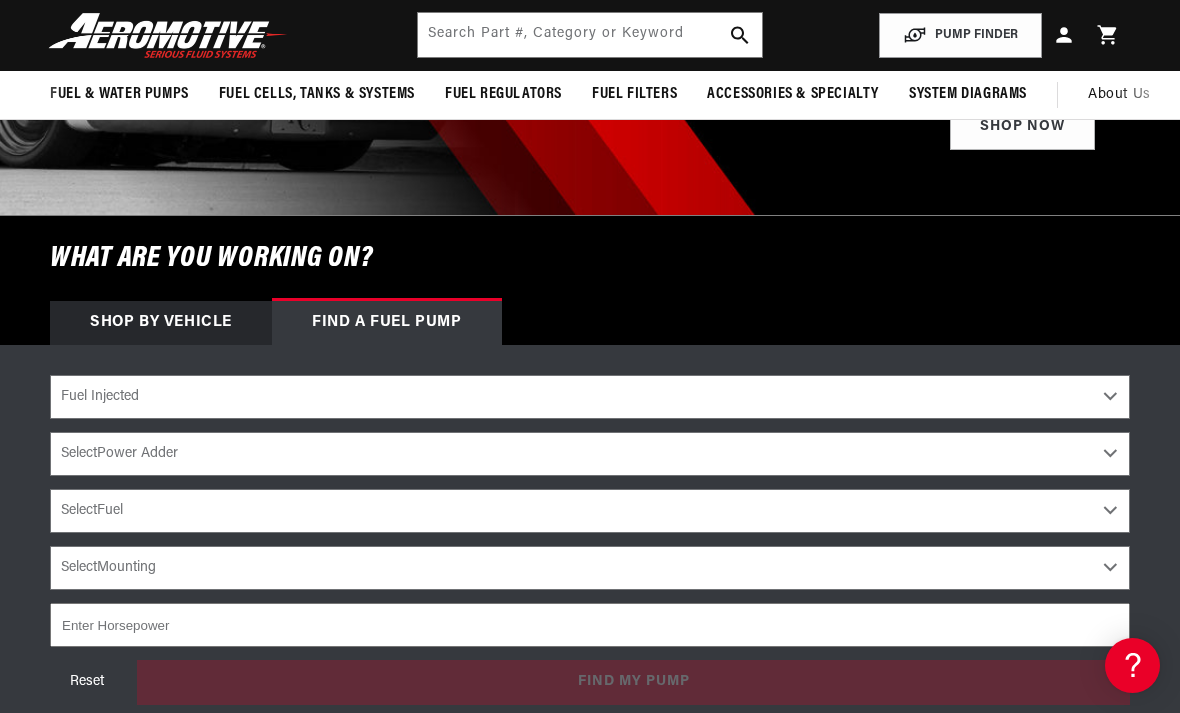 scroll, scrollTop: 0, scrollLeft: 791, axis: horizontal 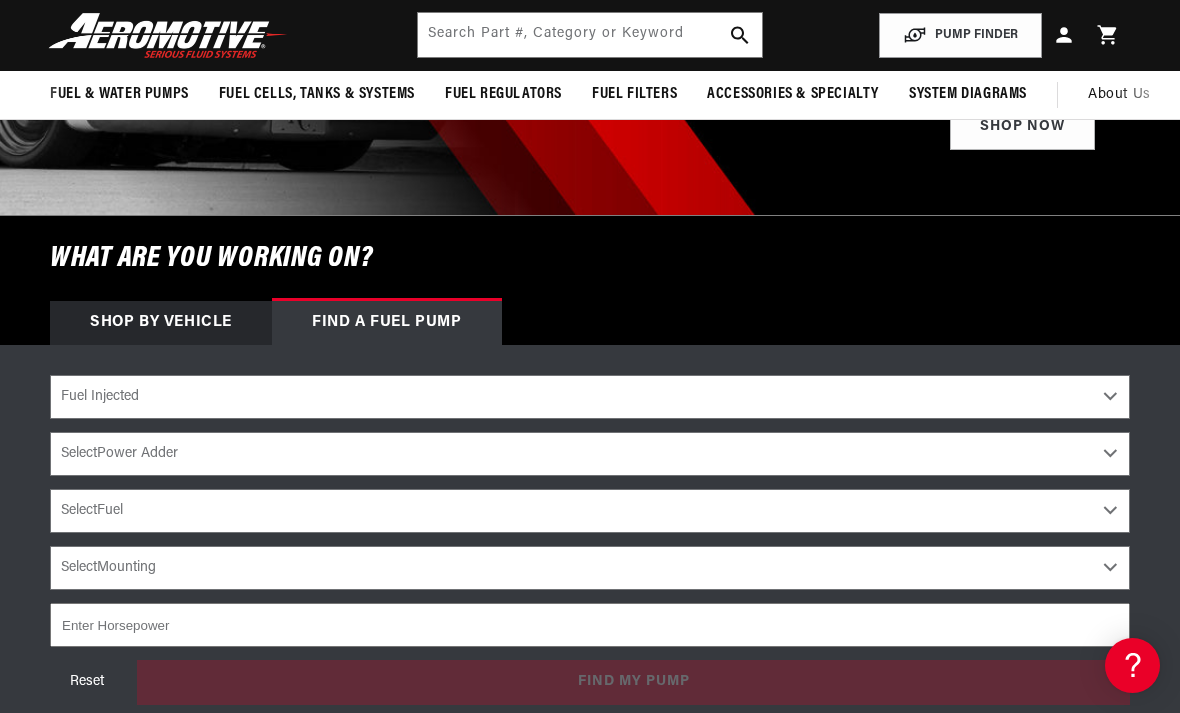 select on "No-Naturally-Aspirated" 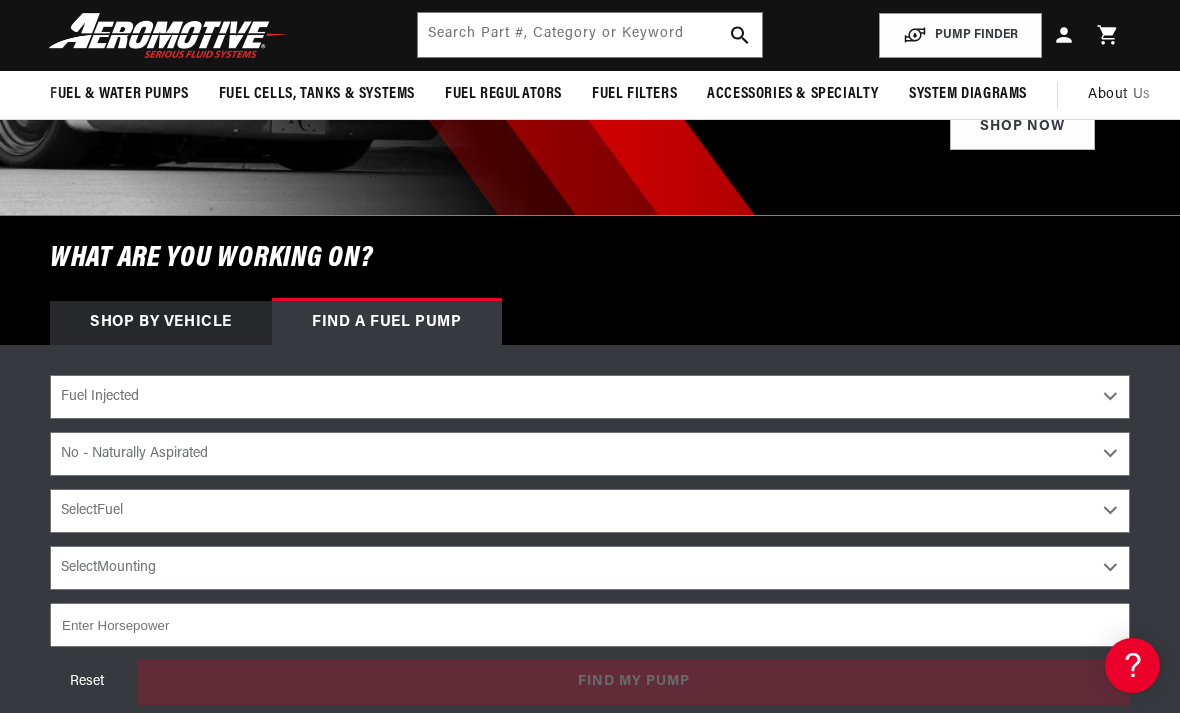 scroll, scrollTop: 0, scrollLeft: 58, axis: horizontal 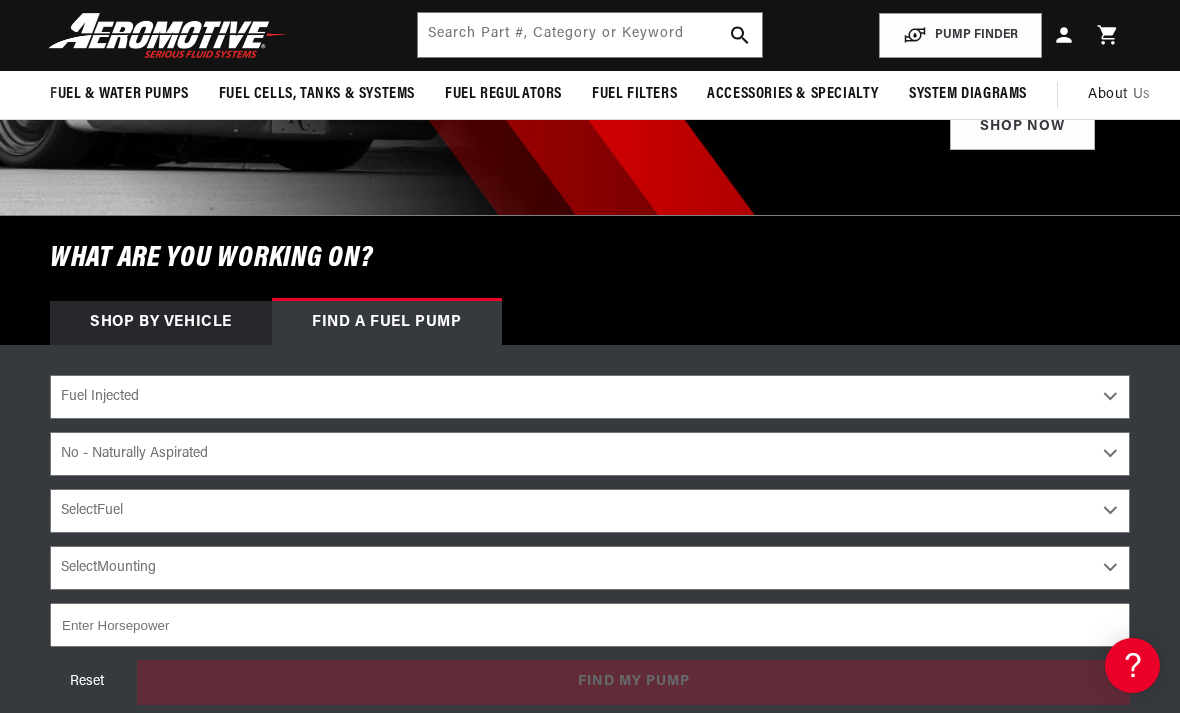 select on "Gas" 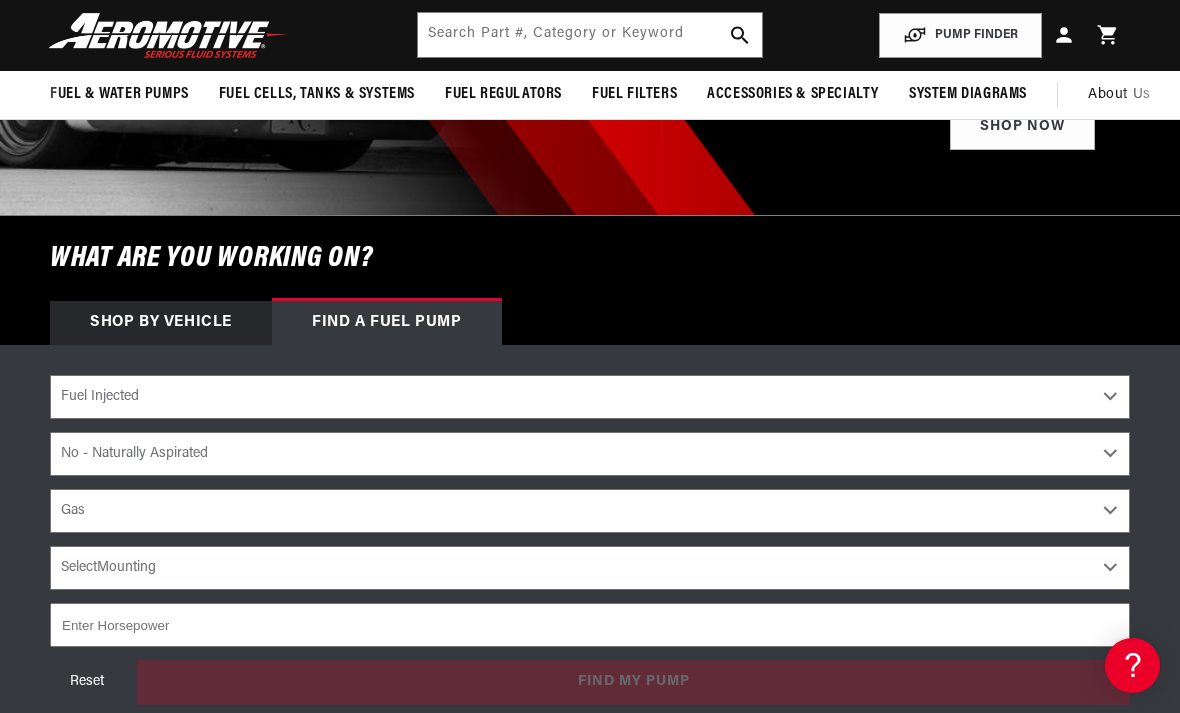 click on "Select  Mounting
External
In-Tank" at bounding box center (590, 568) 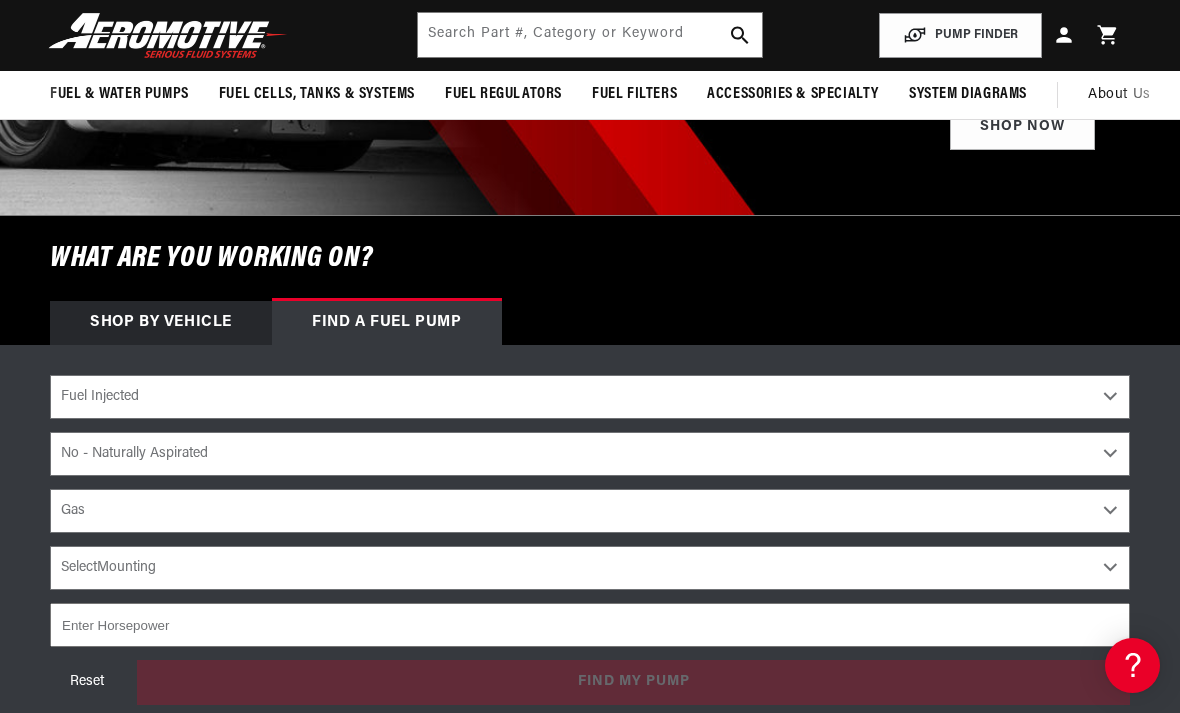 scroll, scrollTop: 0, scrollLeft: 791, axis: horizontal 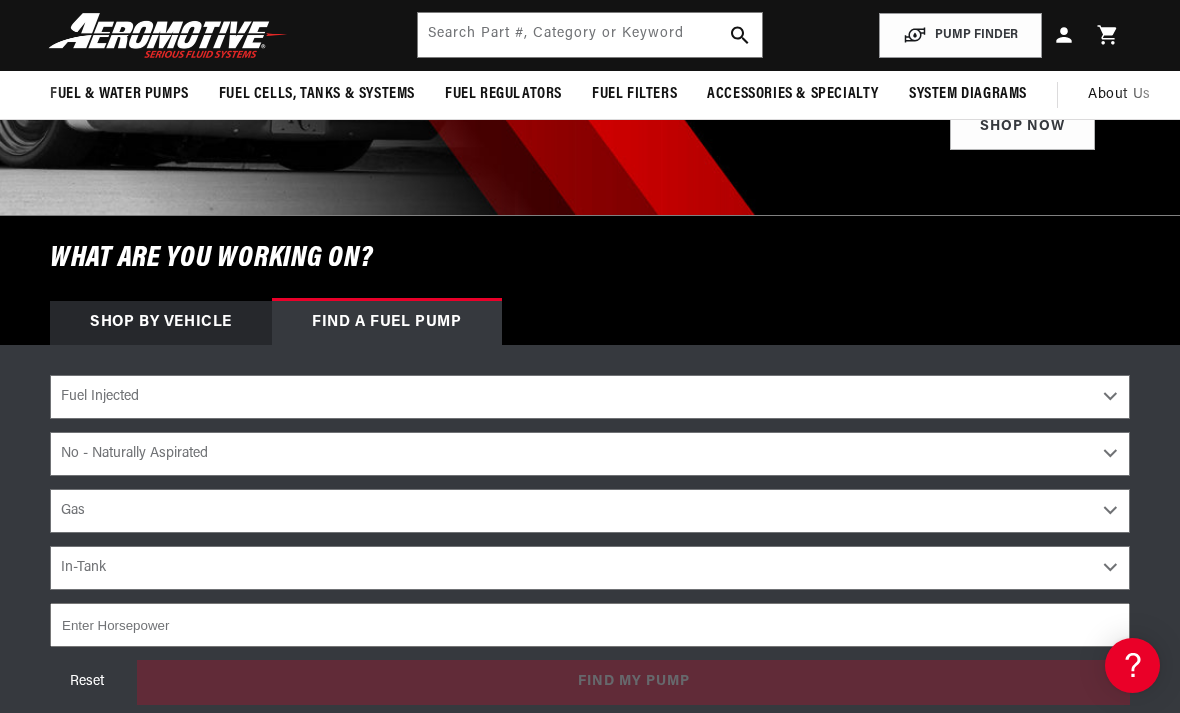 click at bounding box center (590, 625) 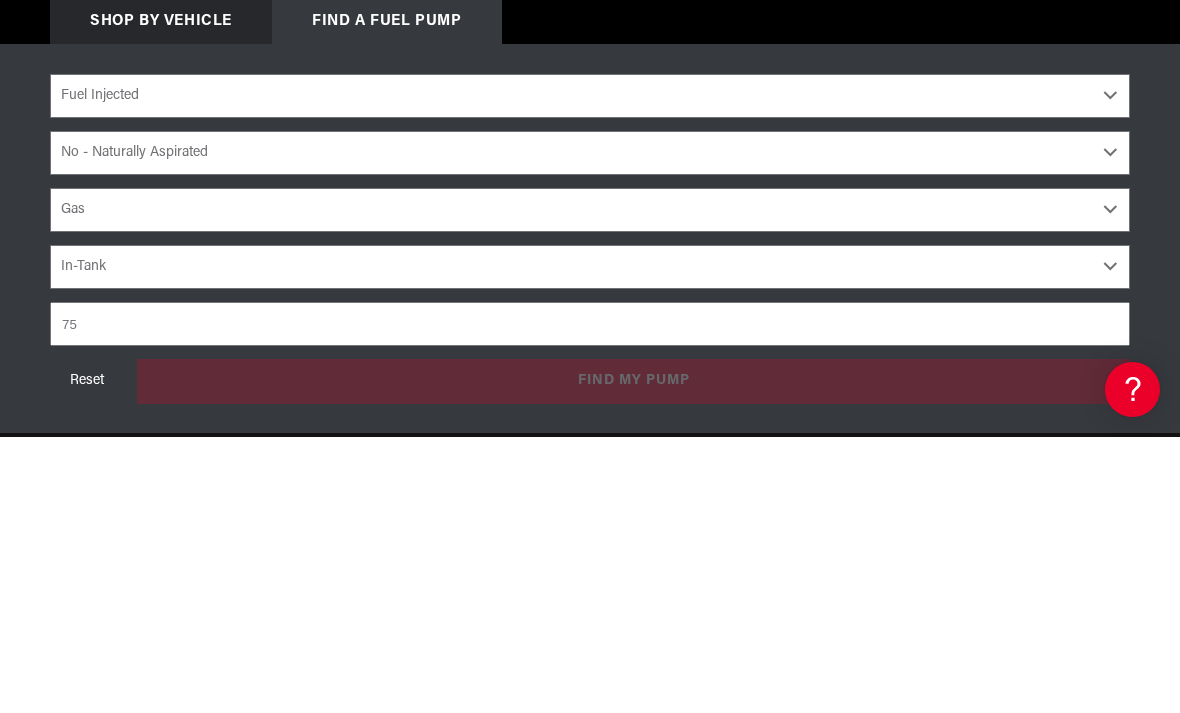 scroll, scrollTop: 0, scrollLeft: 0, axis: both 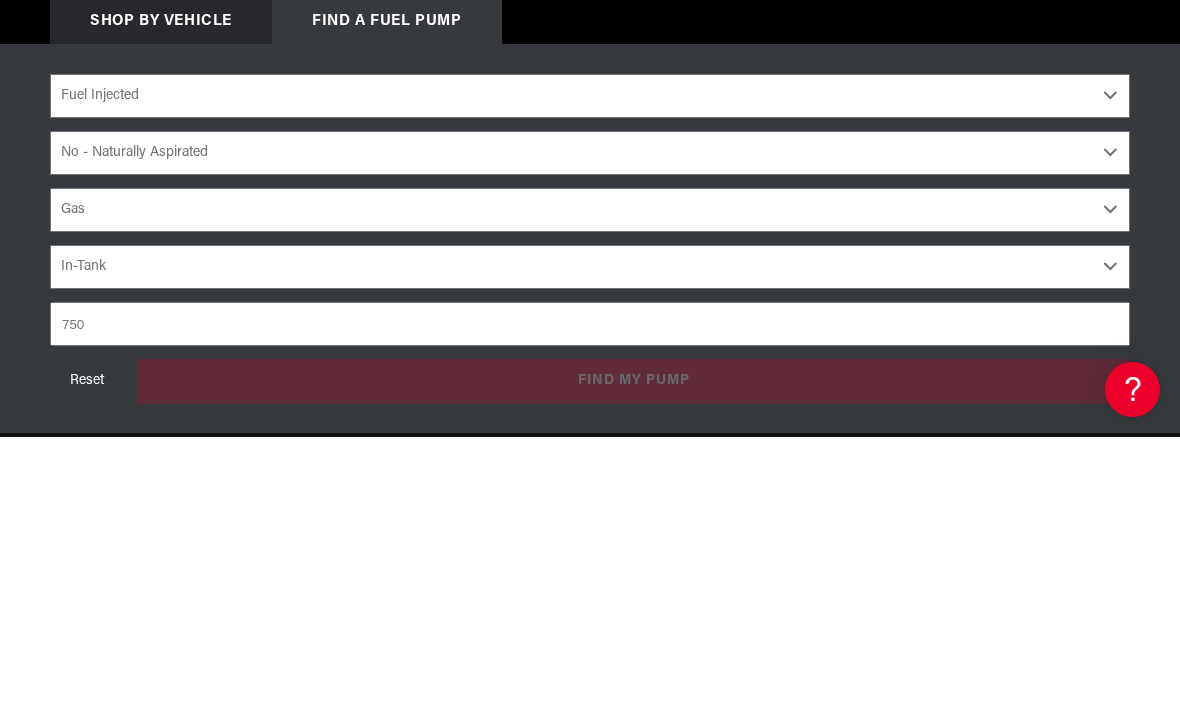 type on "750" 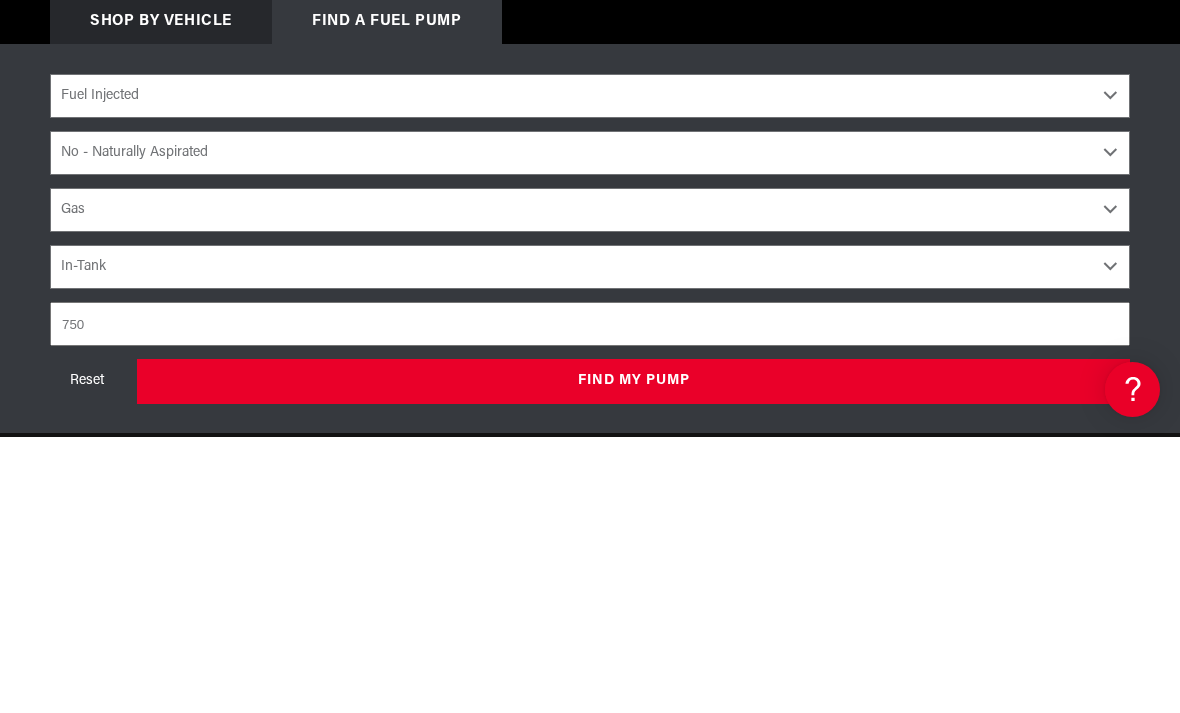 scroll, scrollTop: 0, scrollLeft: 791, axis: horizontal 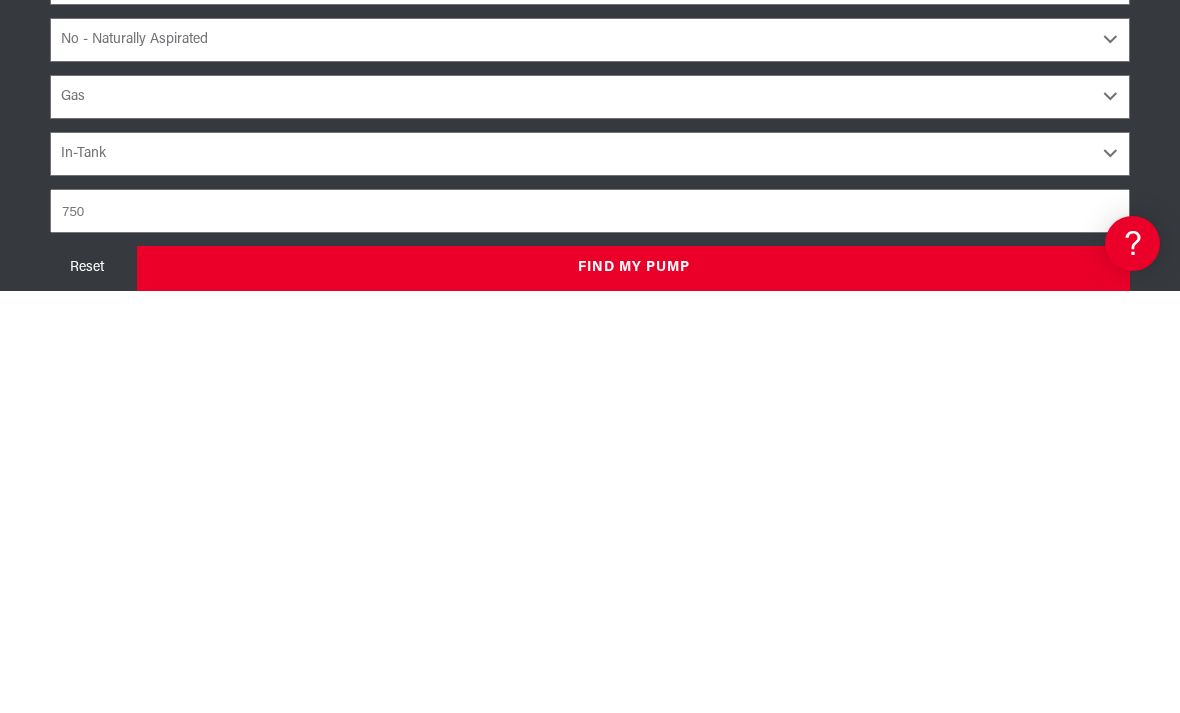 click on "find my pump" at bounding box center [633, 690] 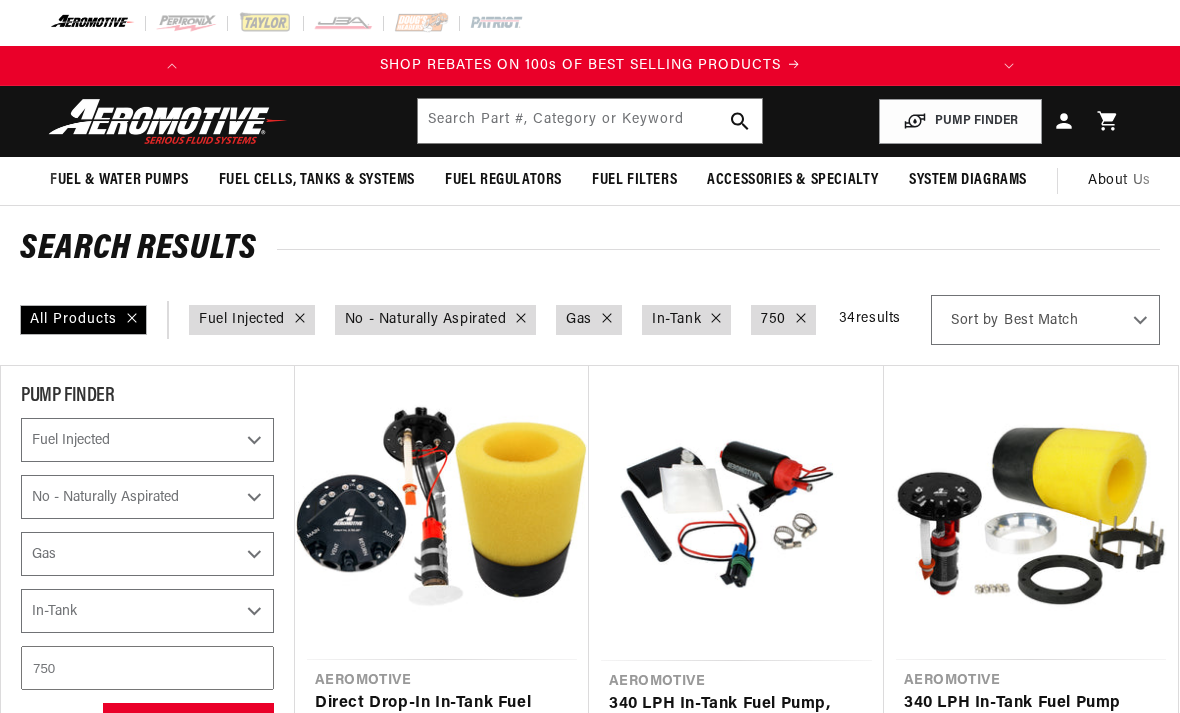 select on "Fuel-Injected" 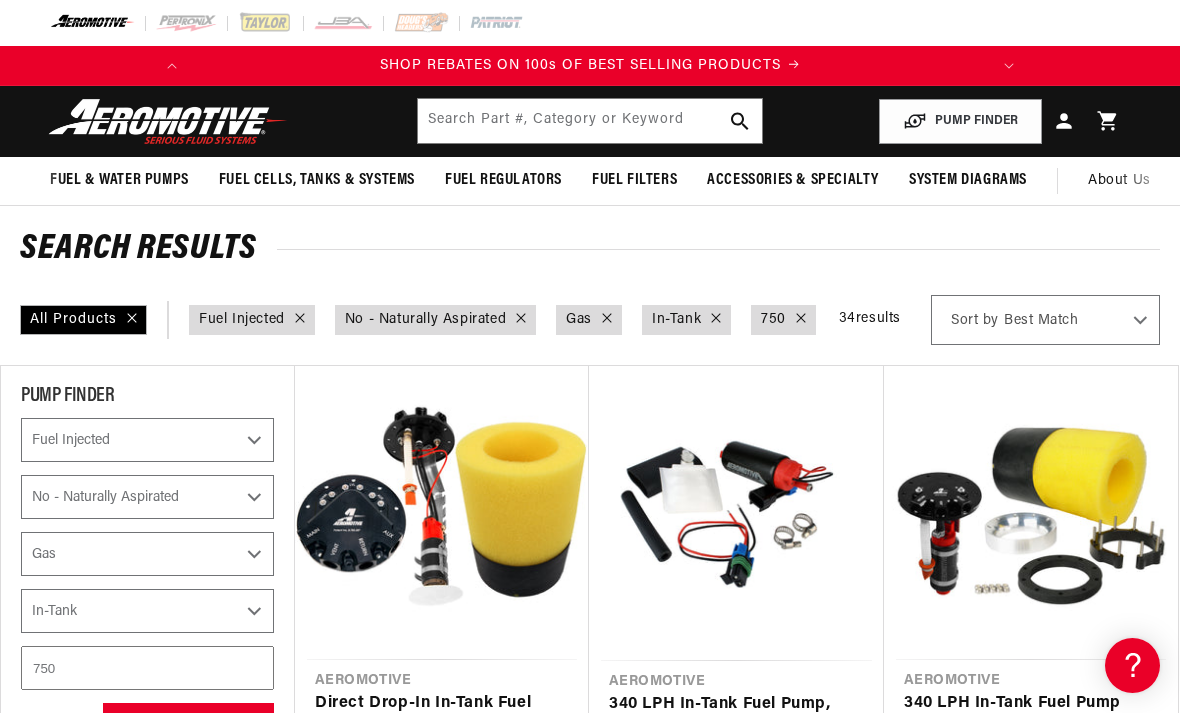 scroll, scrollTop: 0, scrollLeft: 0, axis: both 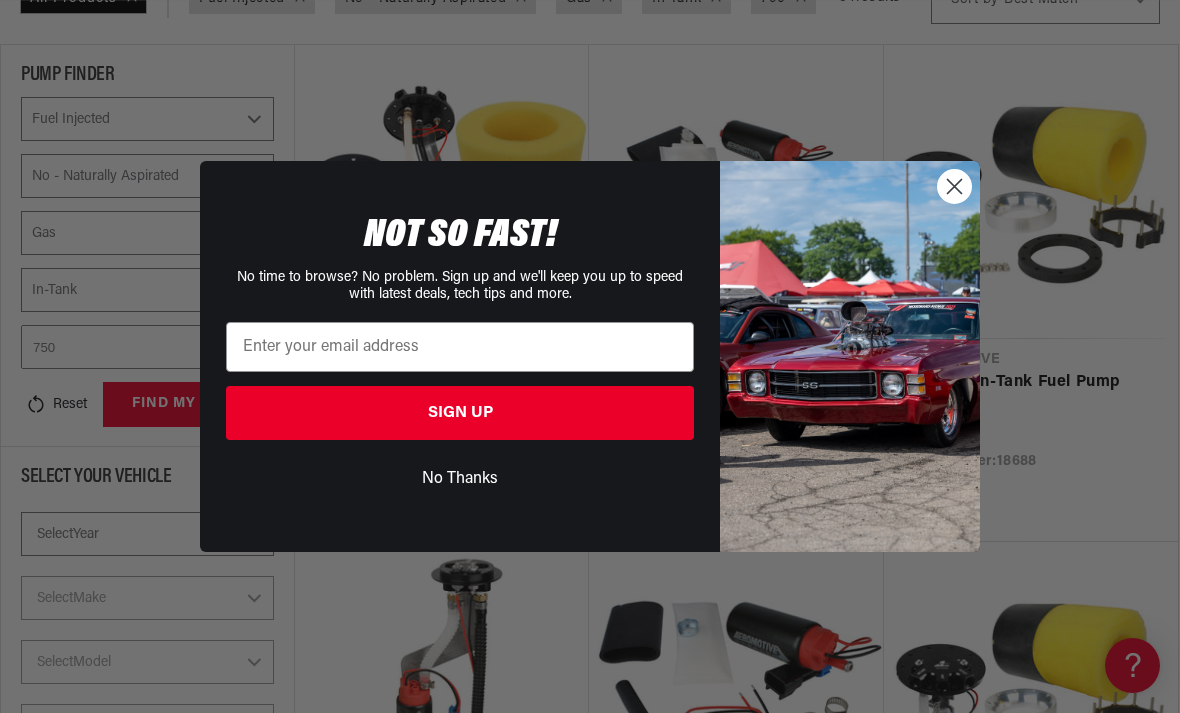click 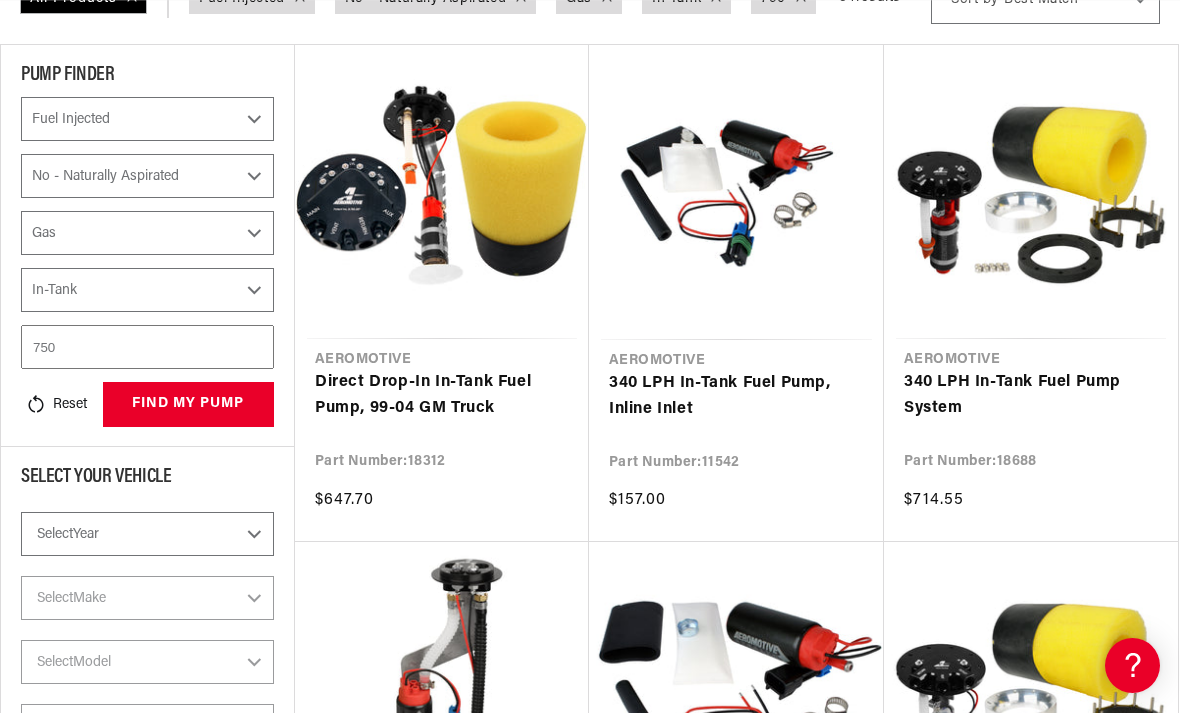 scroll, scrollTop: 0, scrollLeft: 791, axis: horizontal 